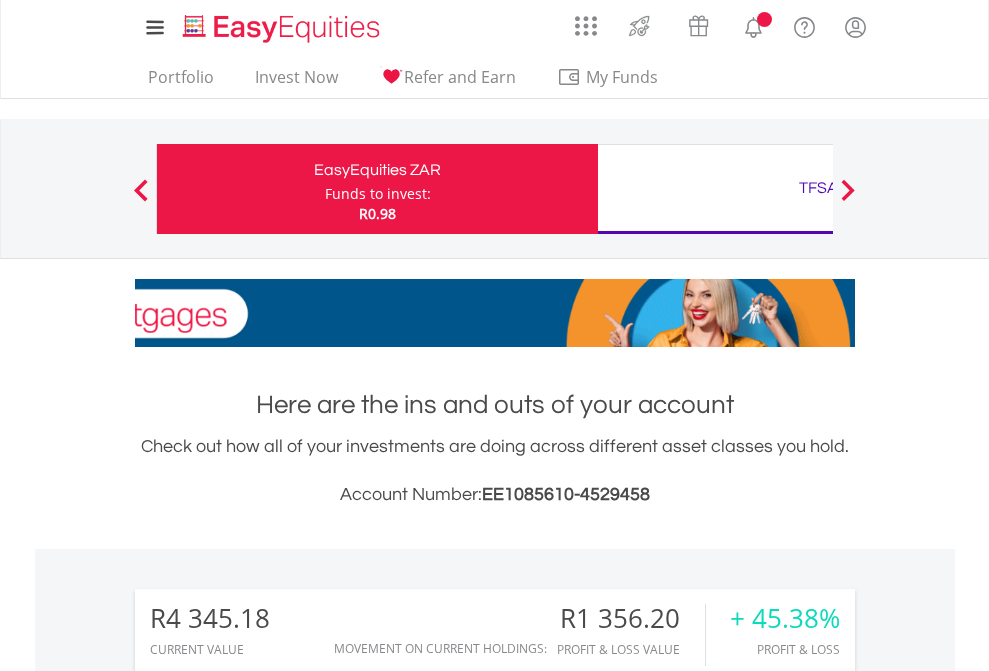 scroll, scrollTop: 0, scrollLeft: 0, axis: both 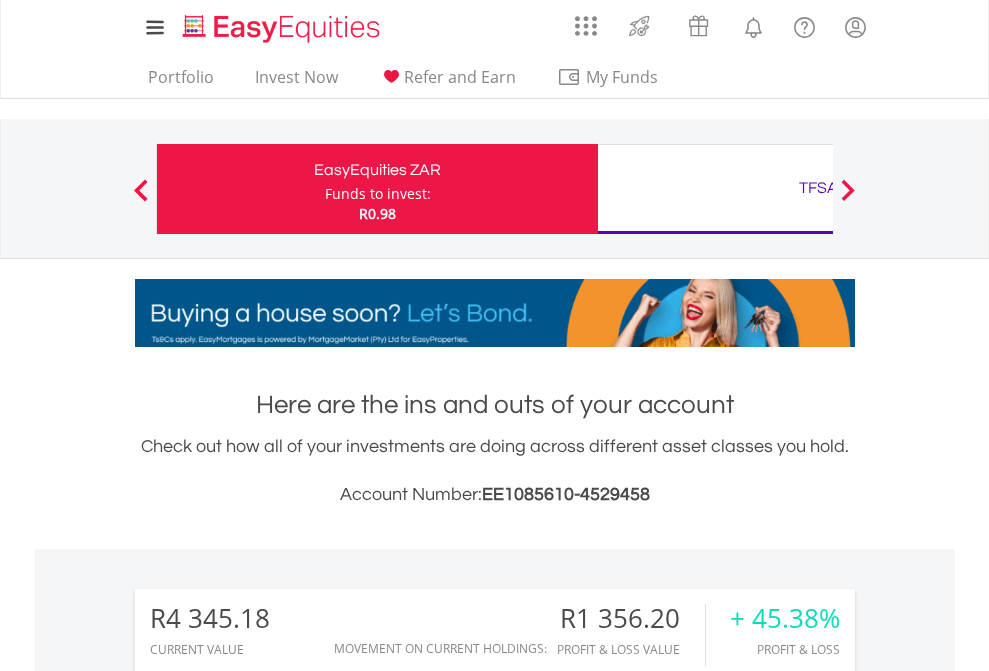 click on "Funds to invest:" at bounding box center [378, 194] 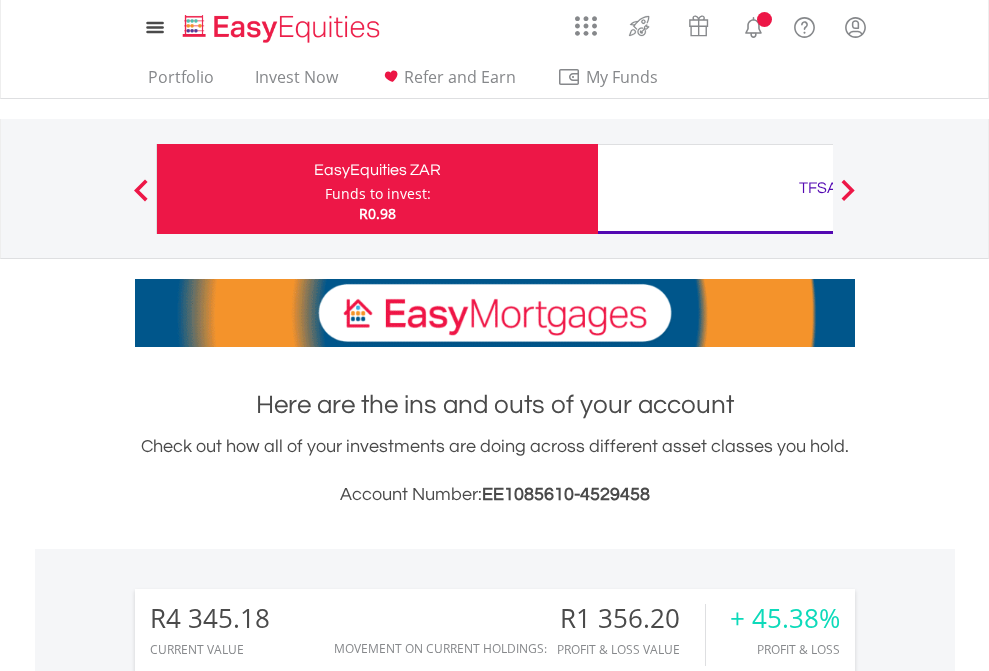 scroll, scrollTop: 0, scrollLeft: 0, axis: both 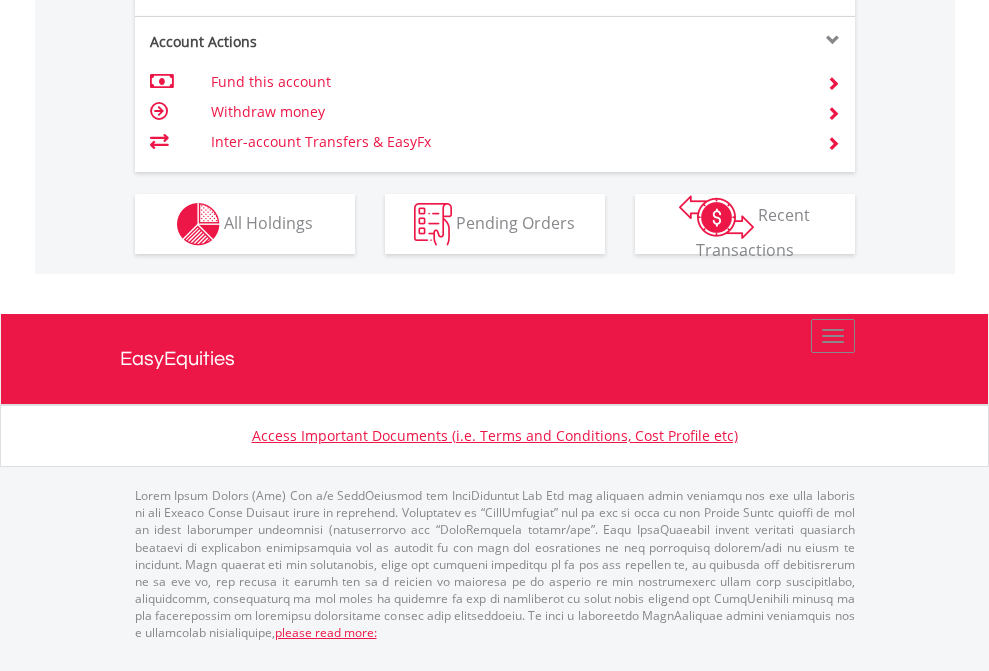 click on "Investment types" at bounding box center [706, -337] 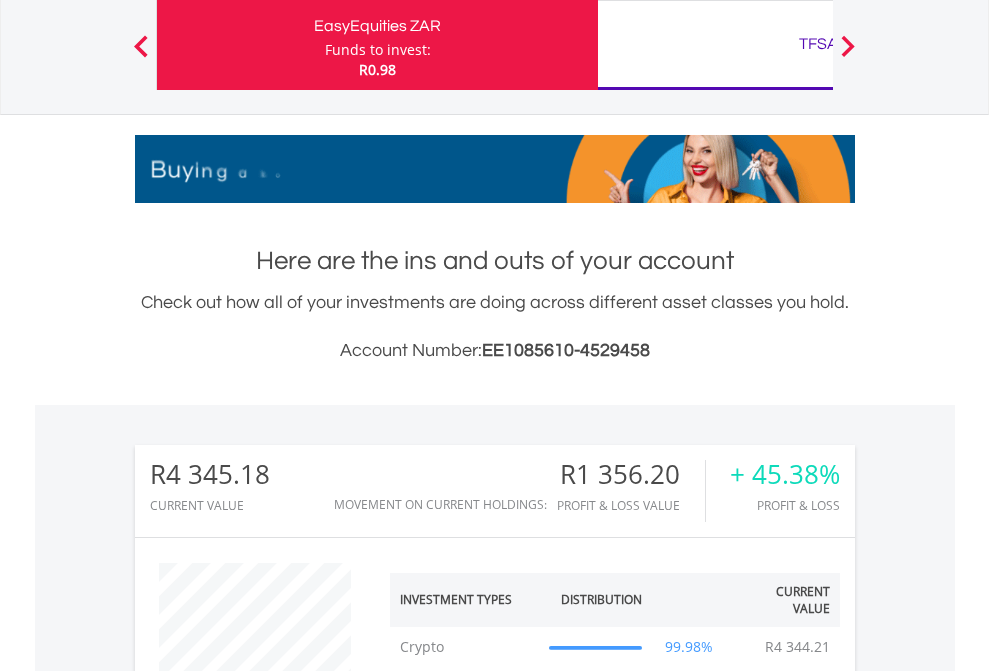 click on "TFSA" at bounding box center [818, 44] 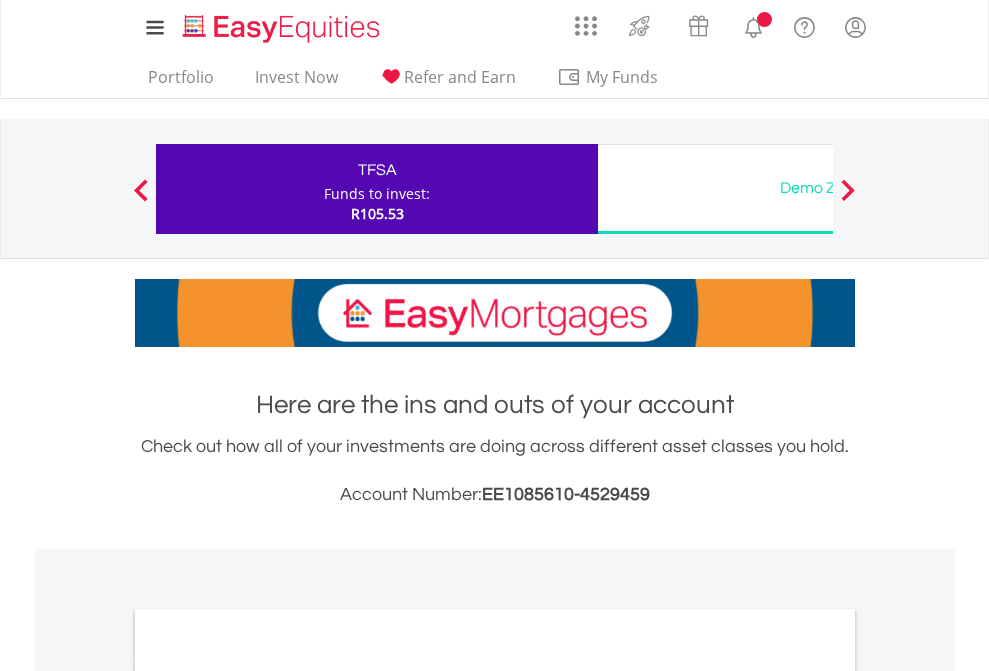 scroll, scrollTop: 0, scrollLeft: 0, axis: both 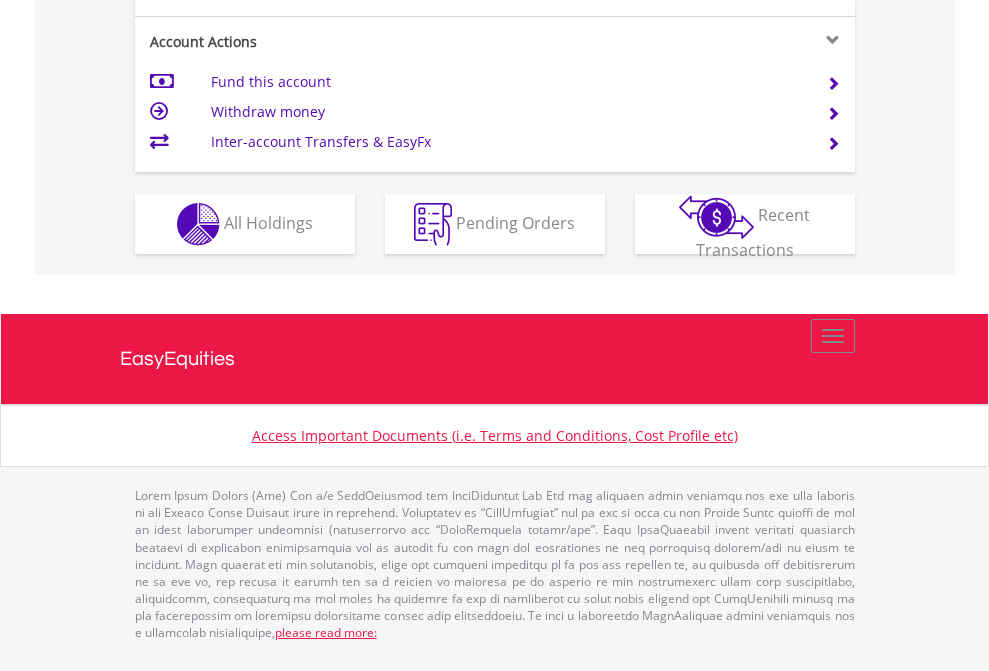 click on "Investment types" at bounding box center [706, -337] 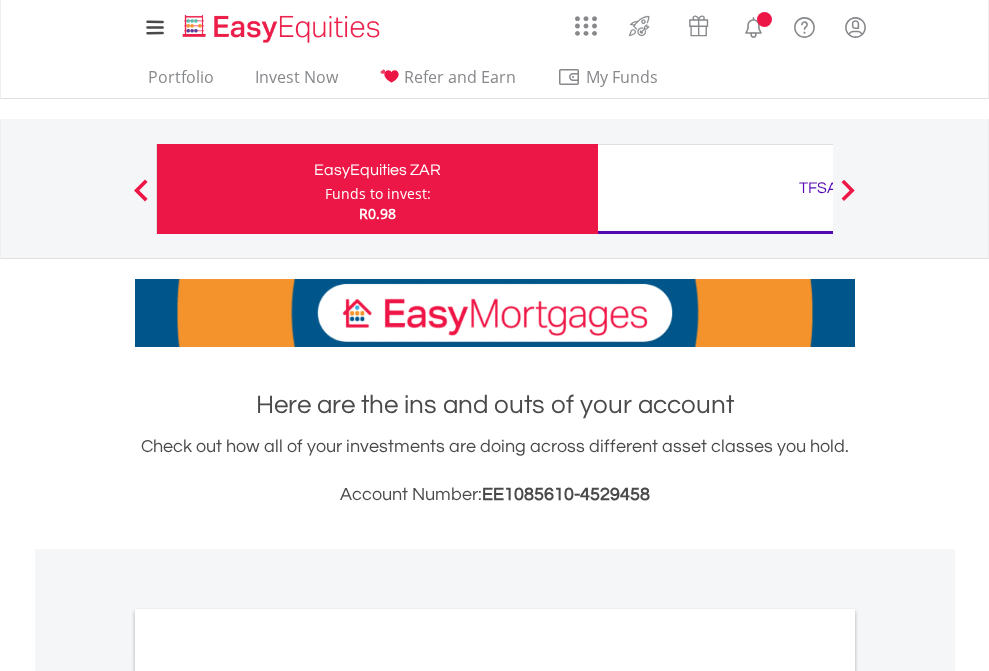 scroll, scrollTop: 0, scrollLeft: 0, axis: both 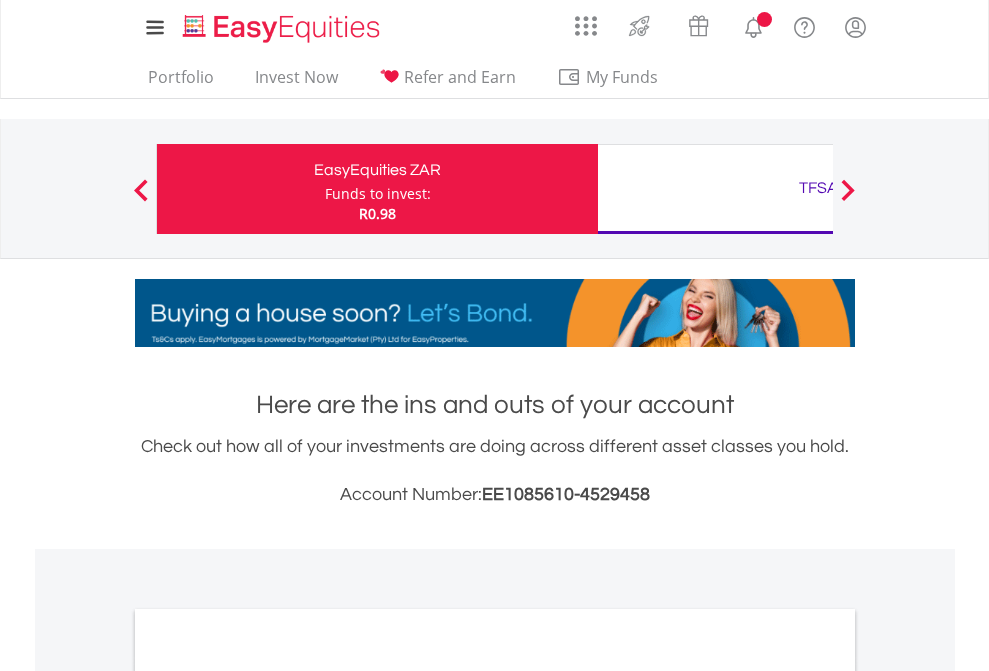 click on "All Holdings" at bounding box center [268, 1096] 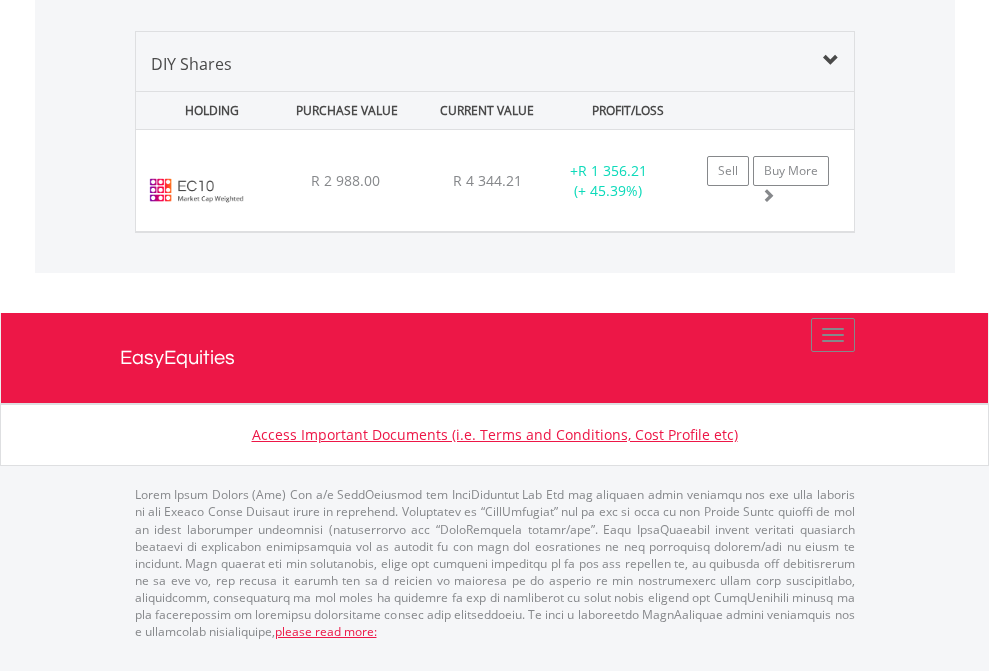 scroll, scrollTop: 2225, scrollLeft: 0, axis: vertical 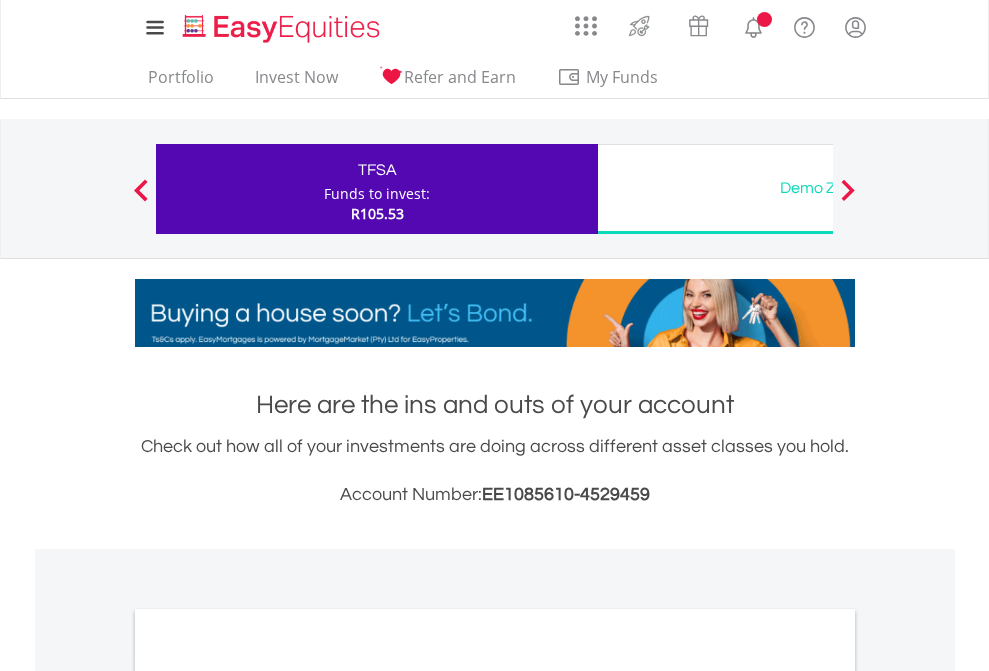 click on "All Holdings" at bounding box center [268, 1096] 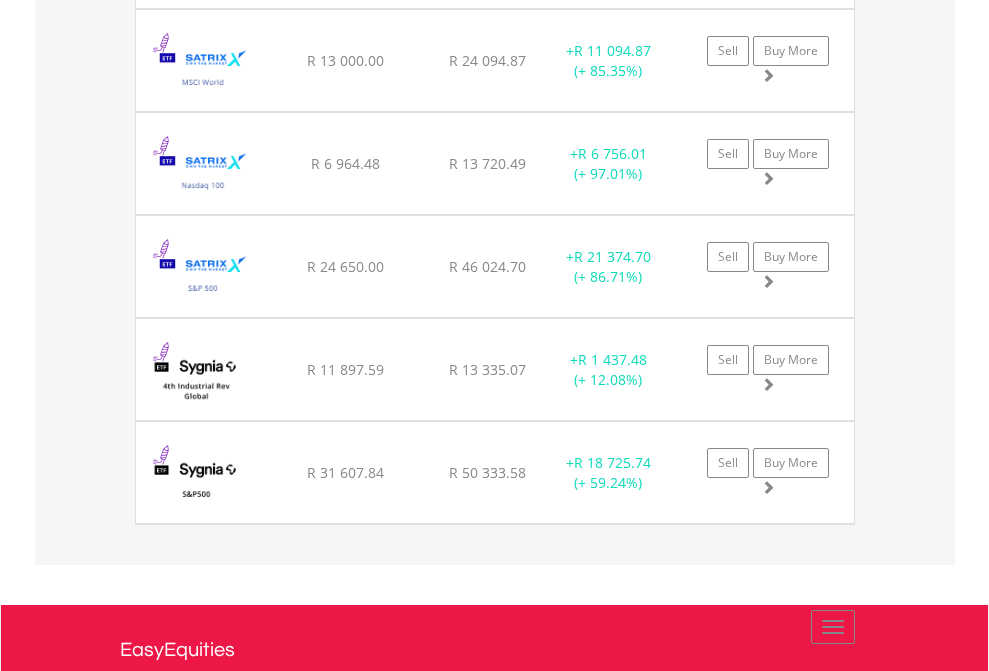 scroll, scrollTop: 2305, scrollLeft: 0, axis: vertical 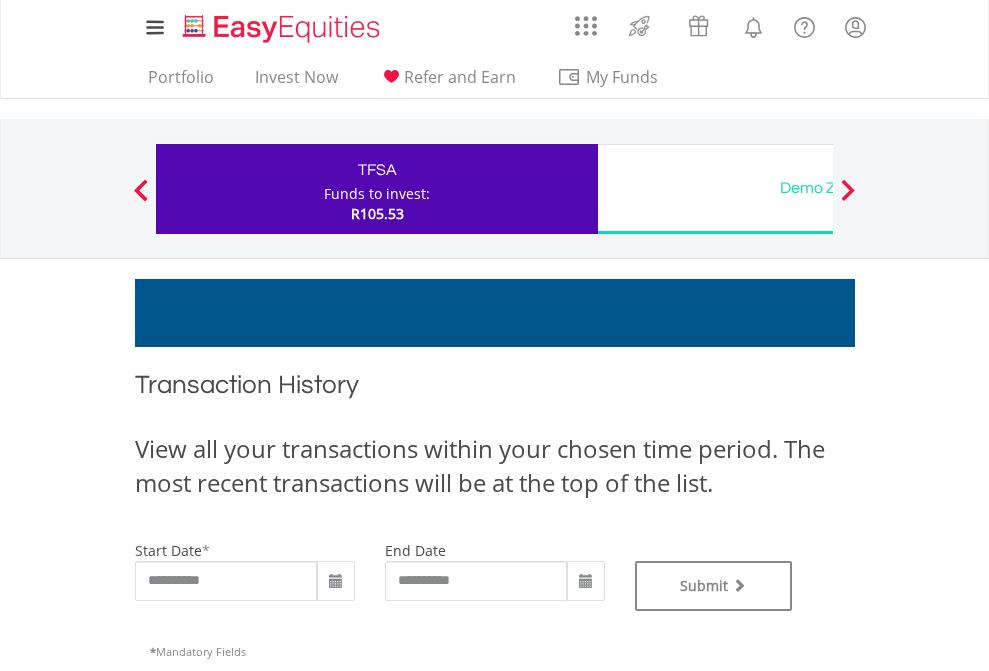 type on "**********" 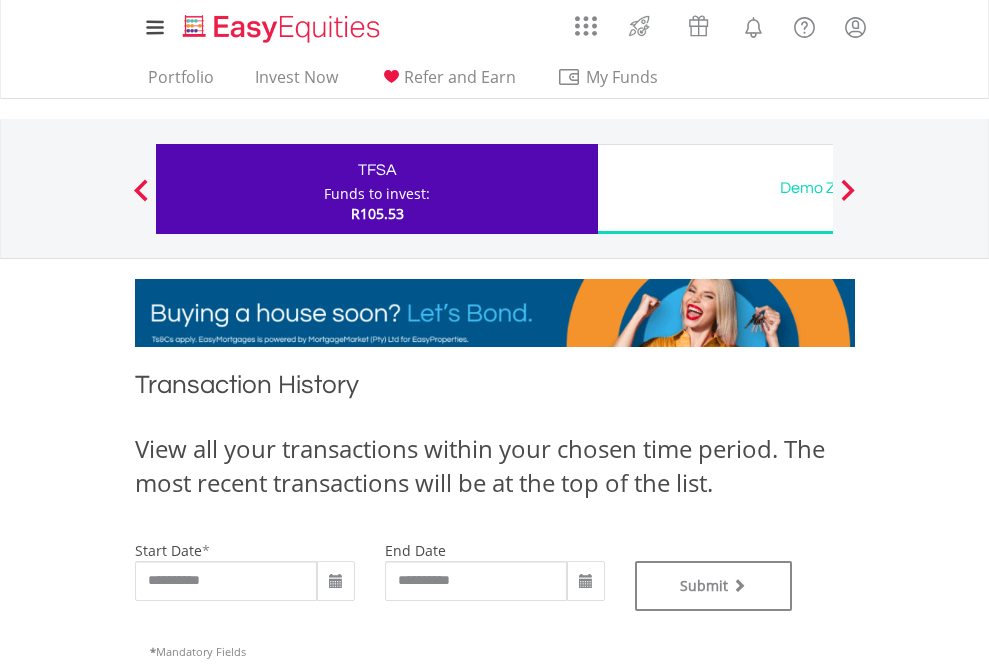 type on "**********" 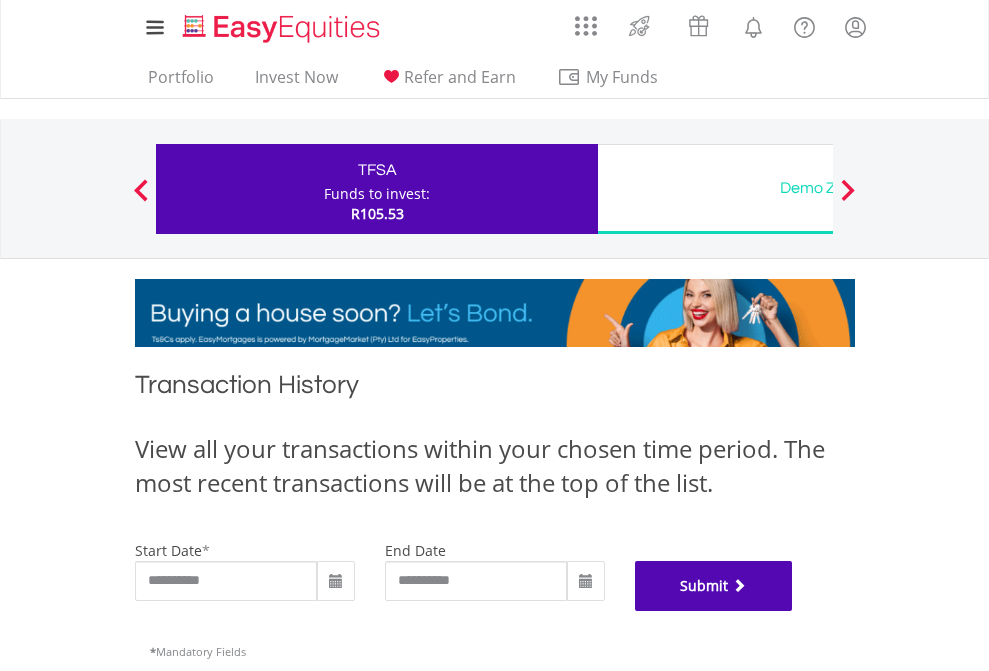 click on "Submit" at bounding box center (714, 586) 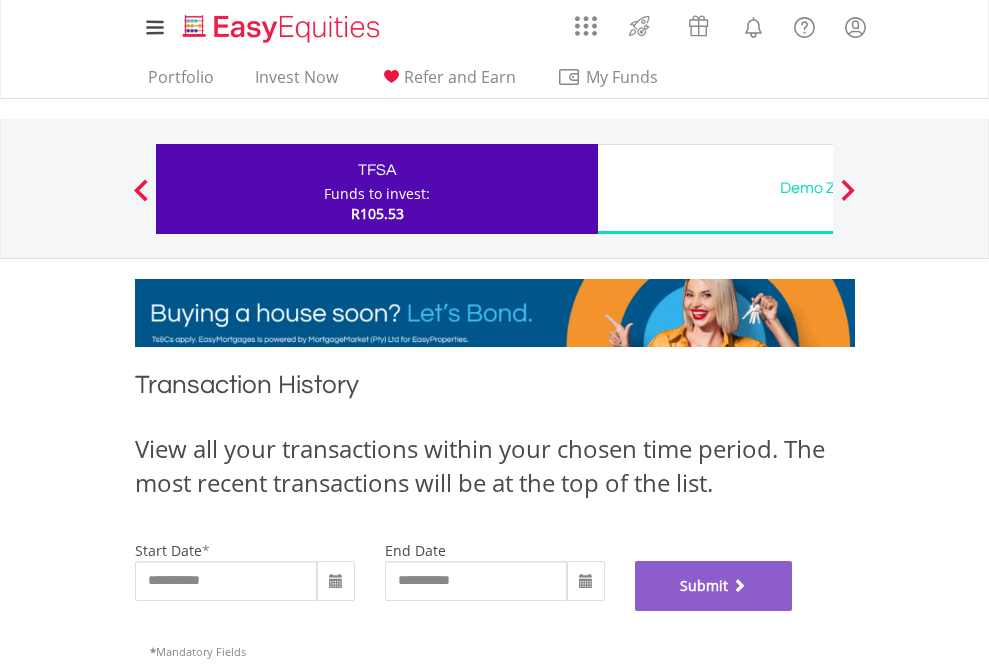 scroll, scrollTop: 811, scrollLeft: 0, axis: vertical 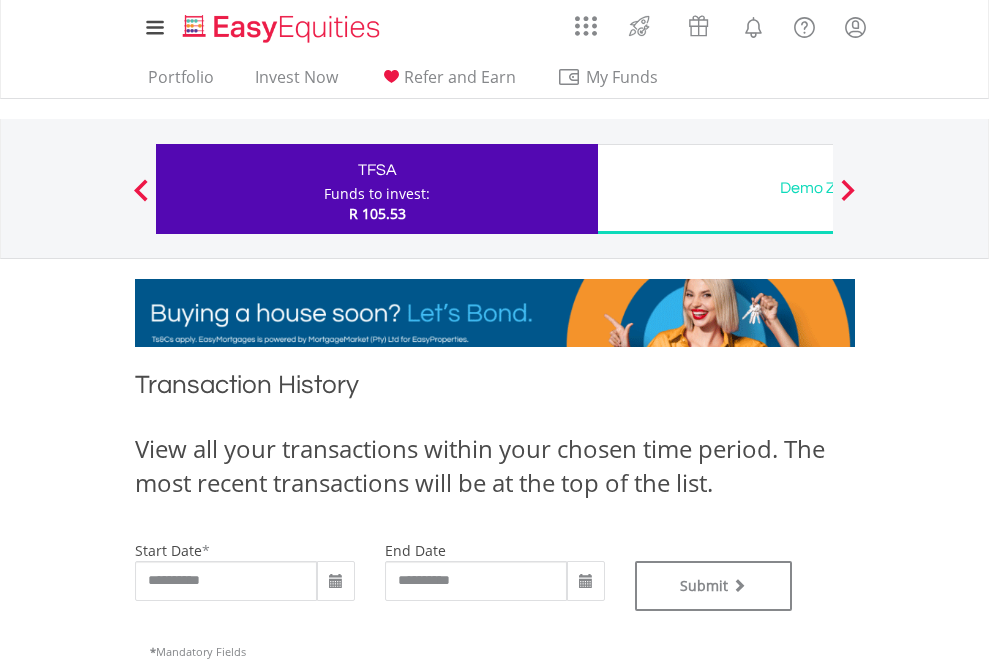 click on "Funds to invest:" at bounding box center (377, 194) 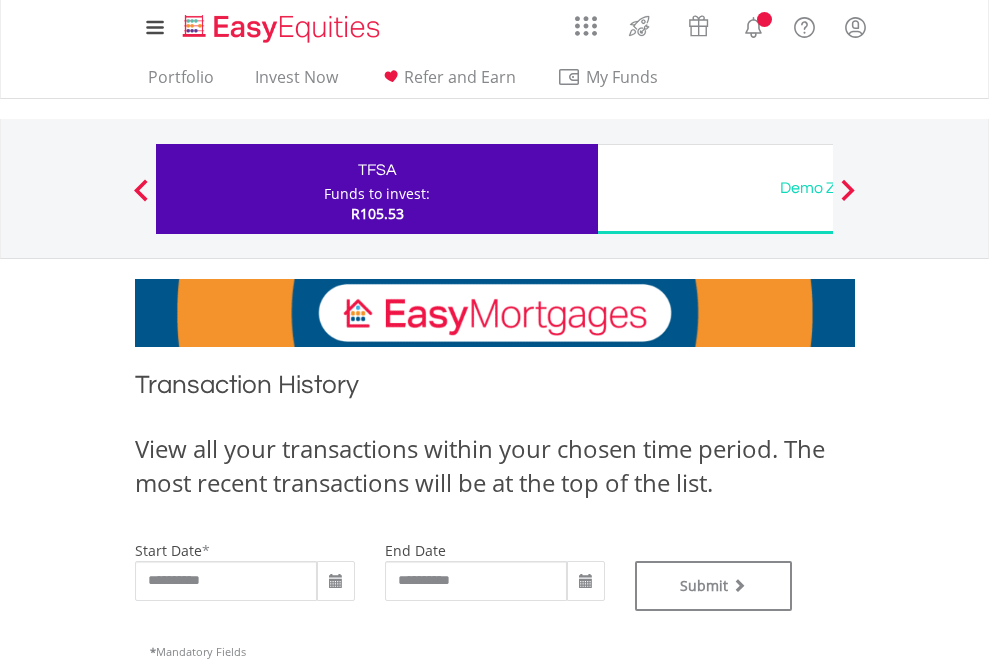 scroll, scrollTop: 0, scrollLeft: 0, axis: both 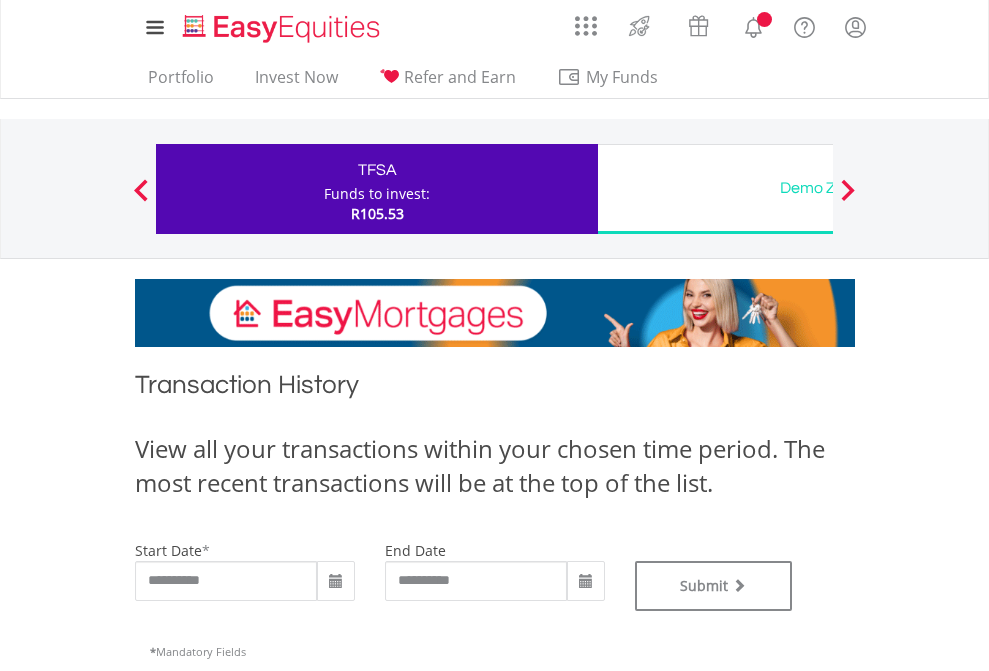 type on "**********" 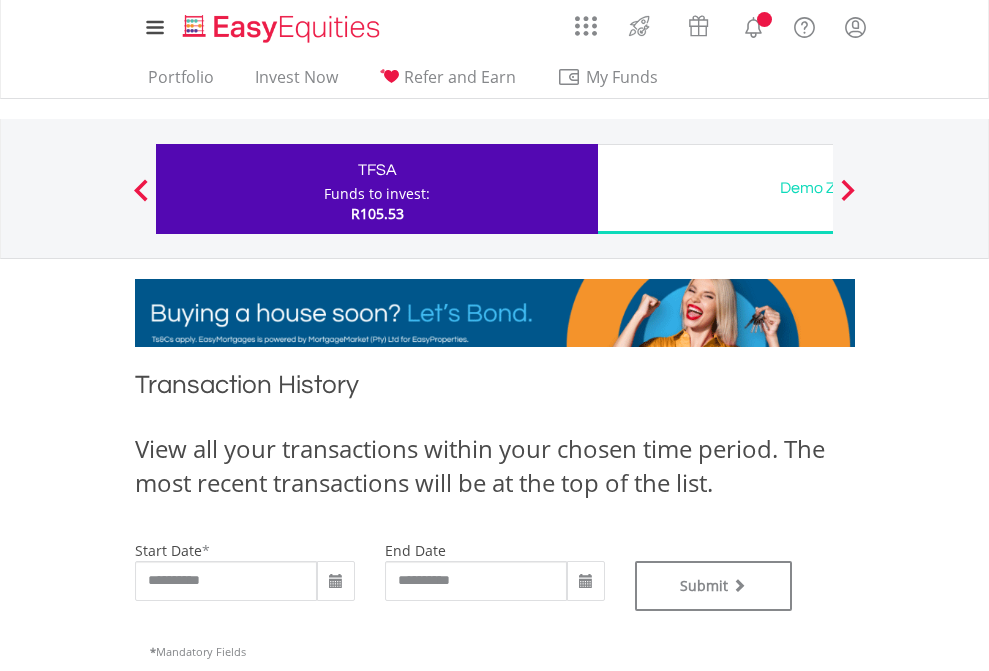 type on "**********" 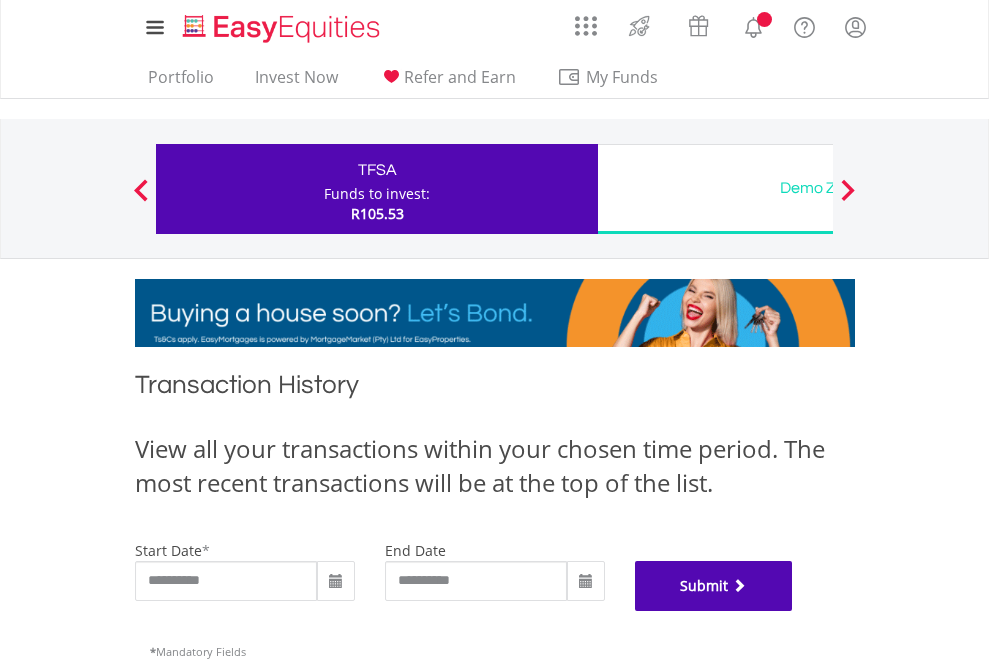click on "Submit" at bounding box center [714, 586] 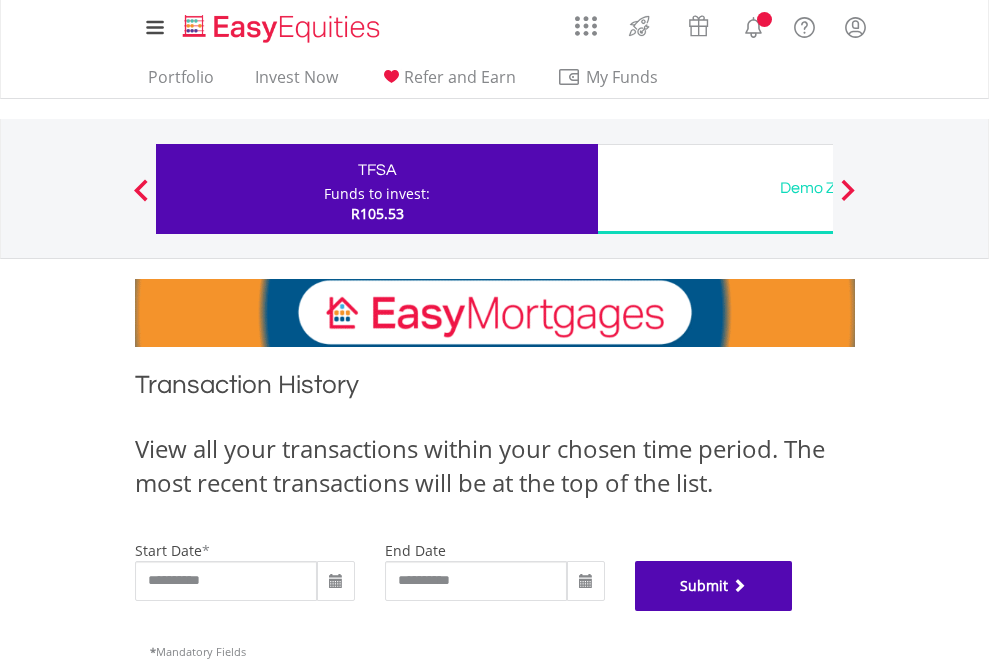 scroll, scrollTop: 811, scrollLeft: 0, axis: vertical 